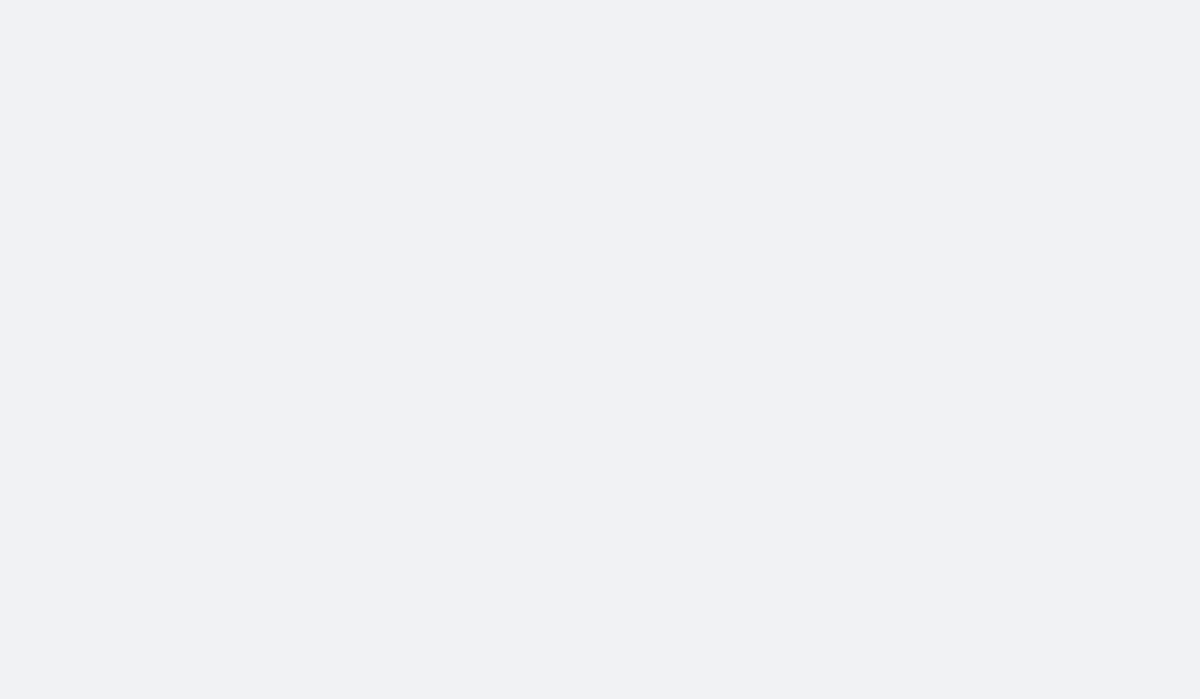 scroll, scrollTop: 0, scrollLeft: 0, axis: both 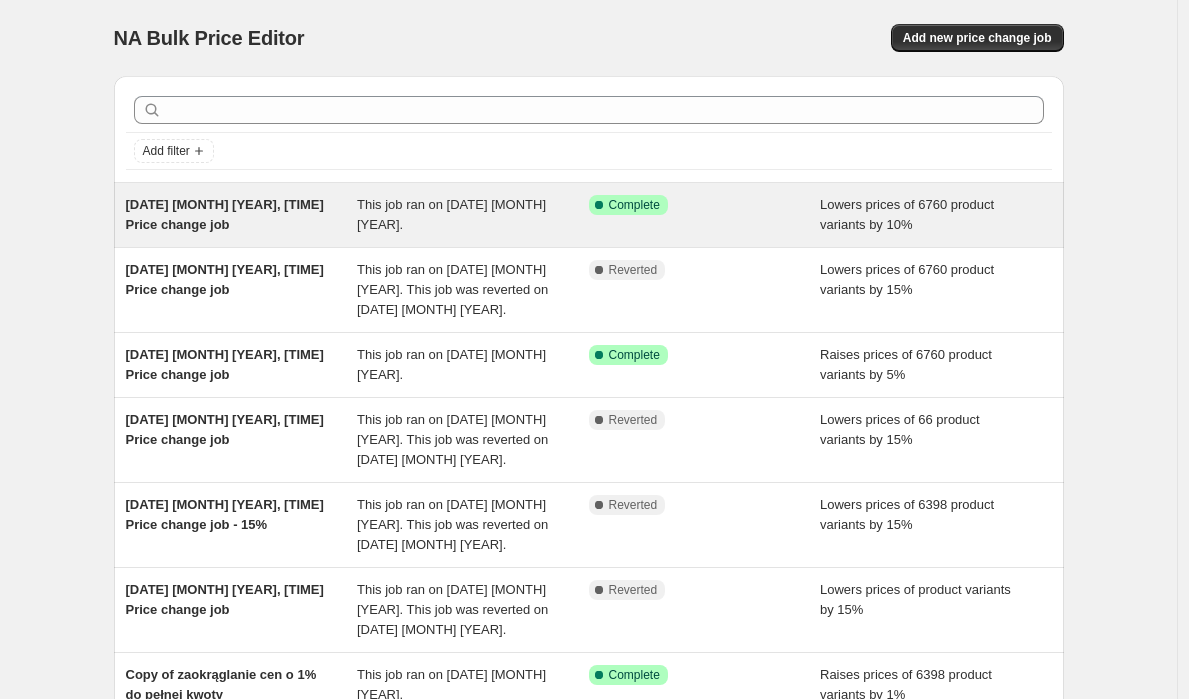 click on "[DATE] [MONTH] [YEAR], [TIME] Price change job" at bounding box center (225, 214) 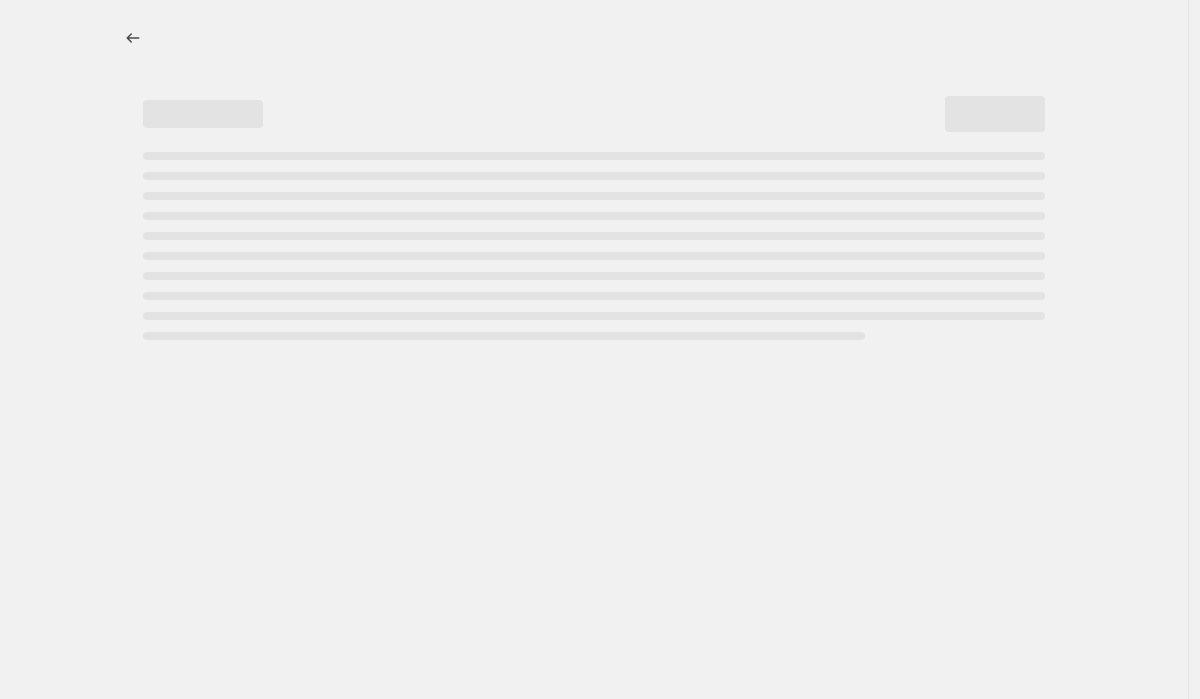 select on "percentage" 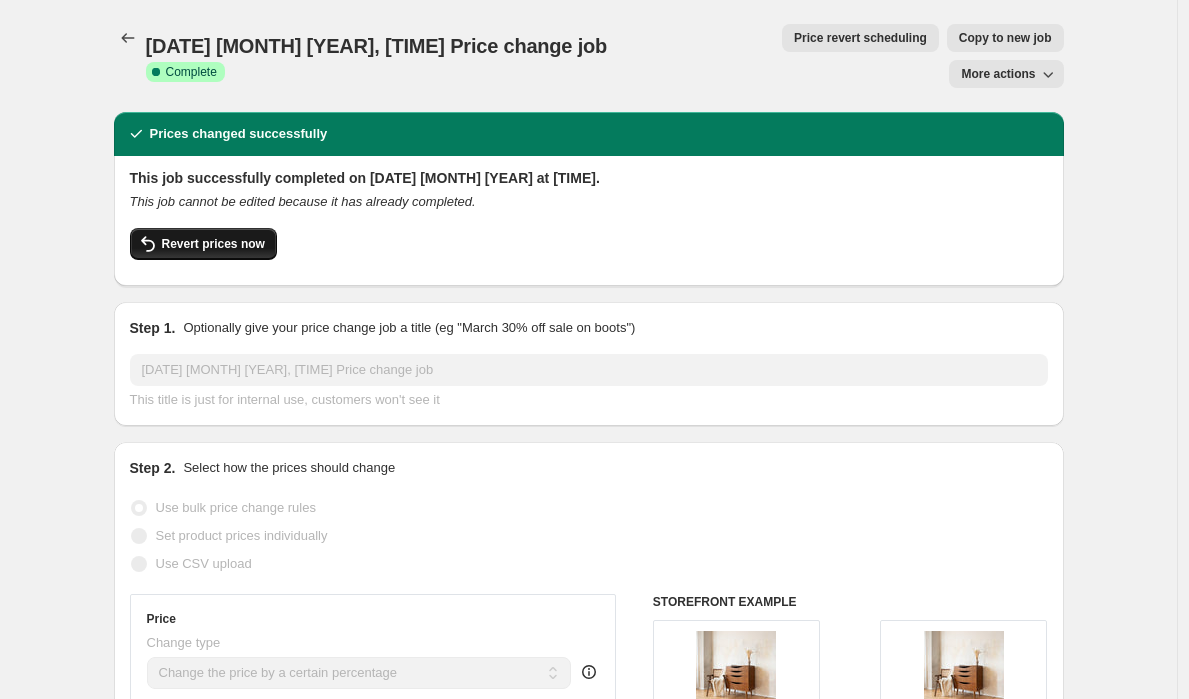 click on "Revert prices now" at bounding box center (213, 244) 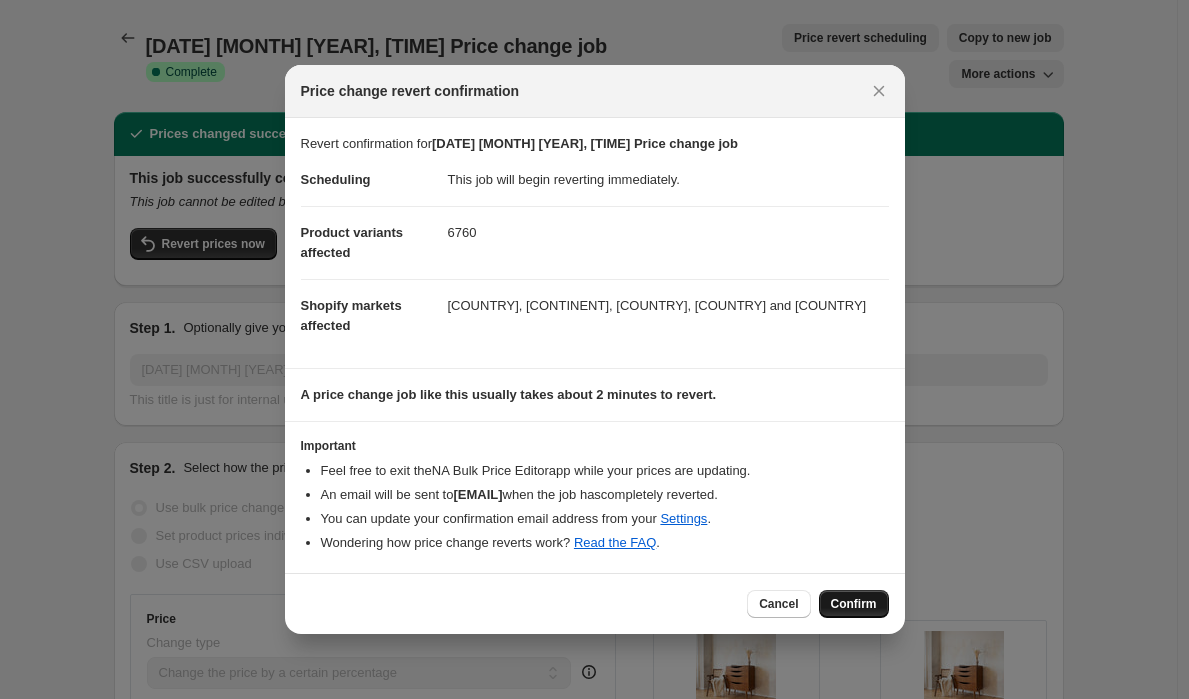 click on "Confirm" at bounding box center [854, 604] 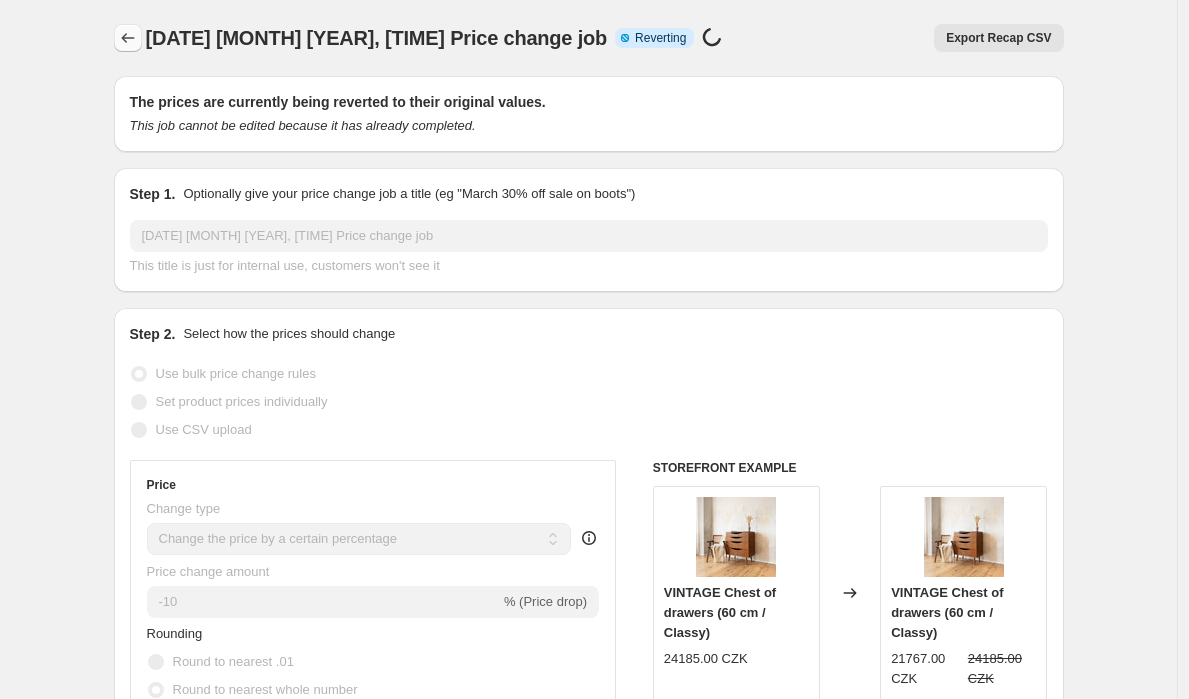 click 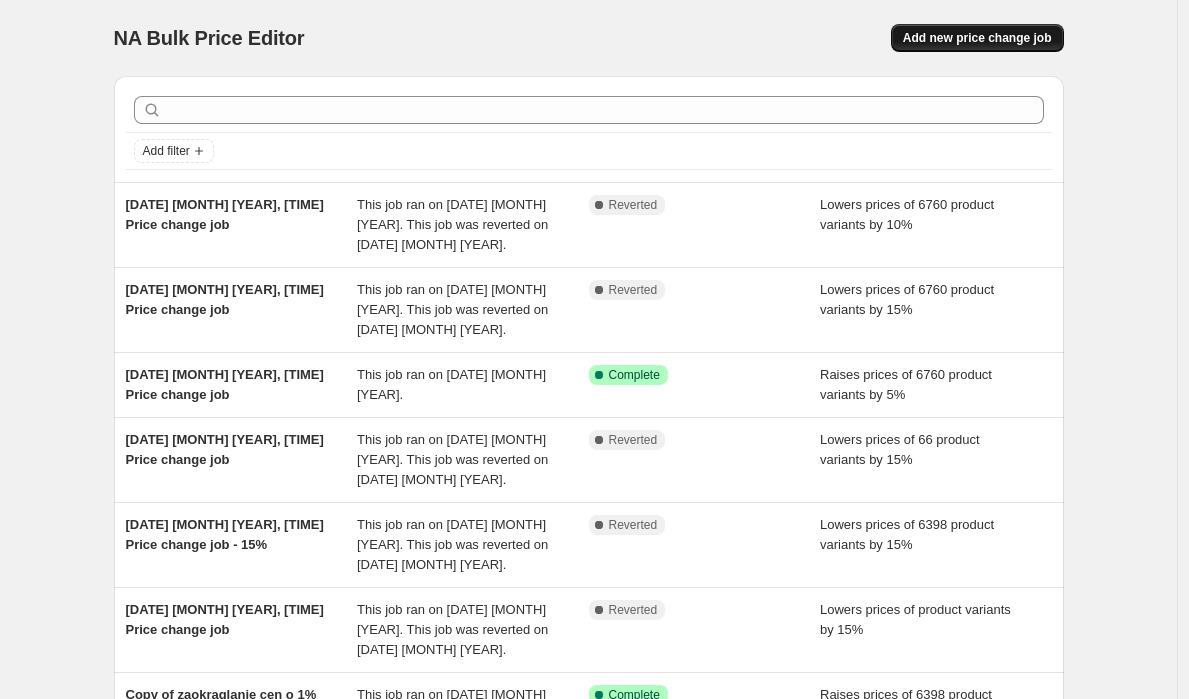 click on "Add new price change job" at bounding box center (977, 38) 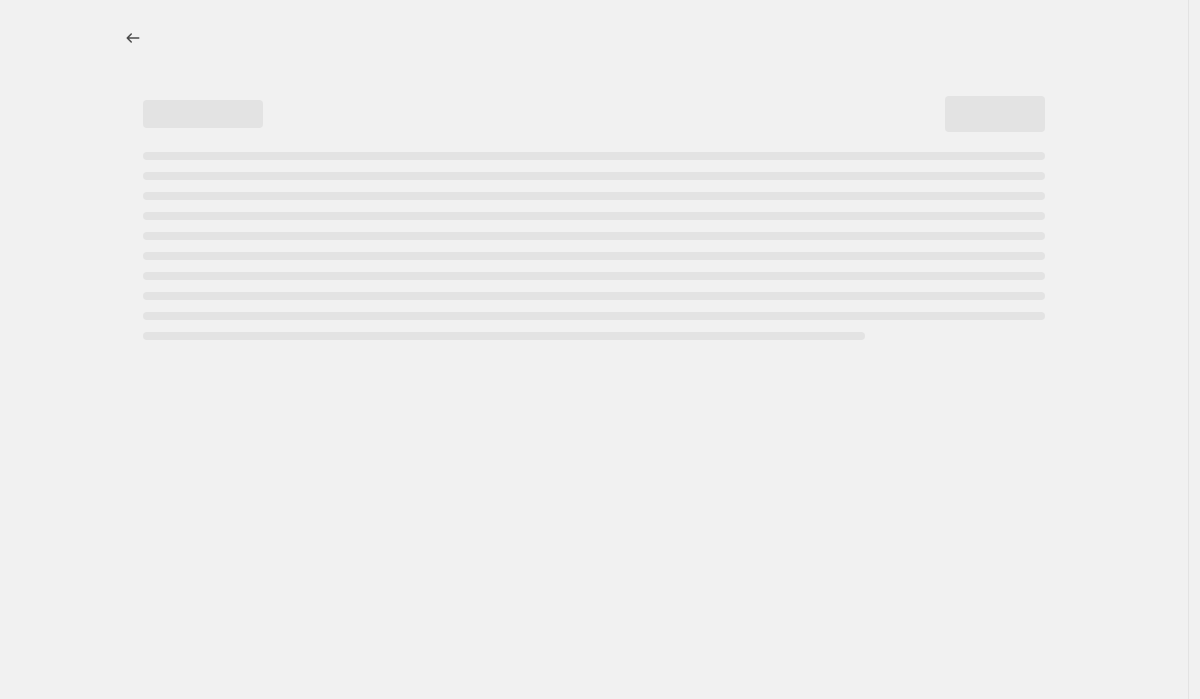 select on "percentage" 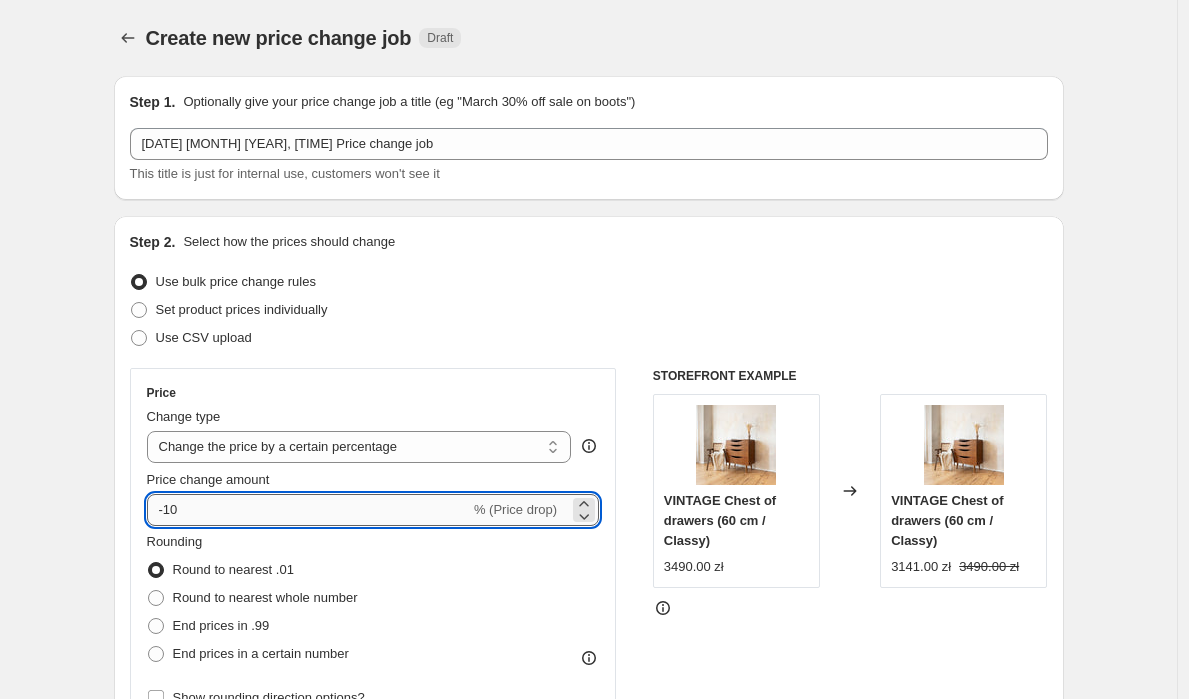 drag, startPoint x: 239, startPoint y: 508, endPoint x: 218, endPoint y: 523, distance: 25.806976 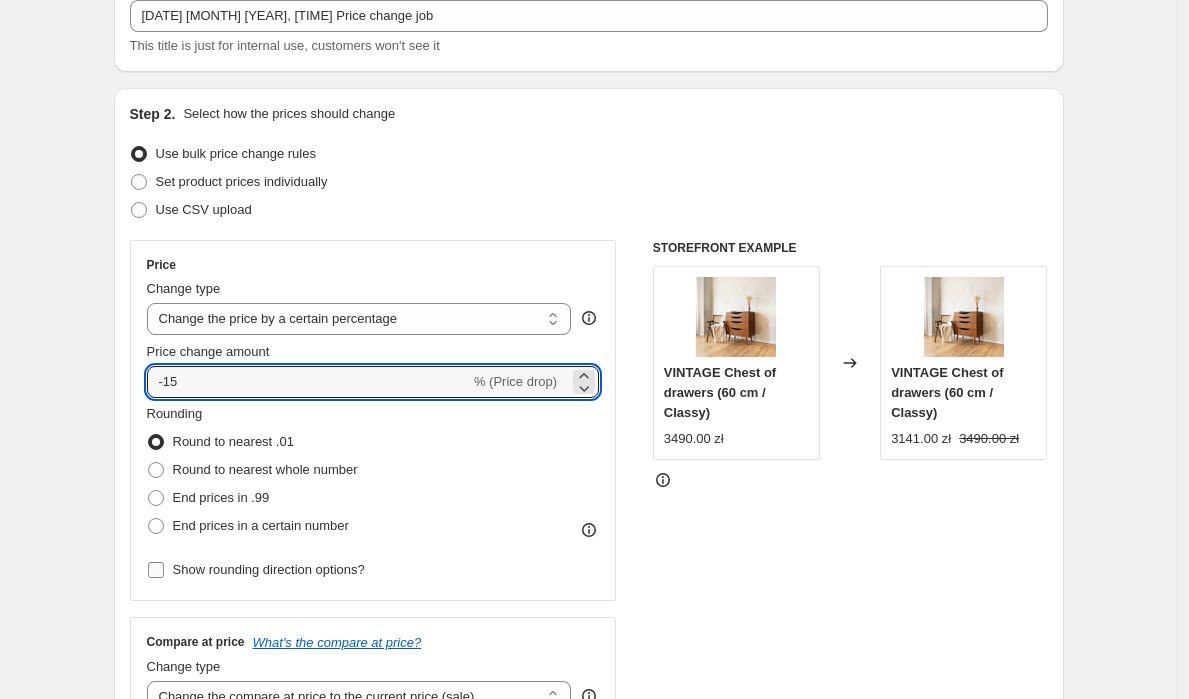 scroll, scrollTop: 154, scrollLeft: 0, axis: vertical 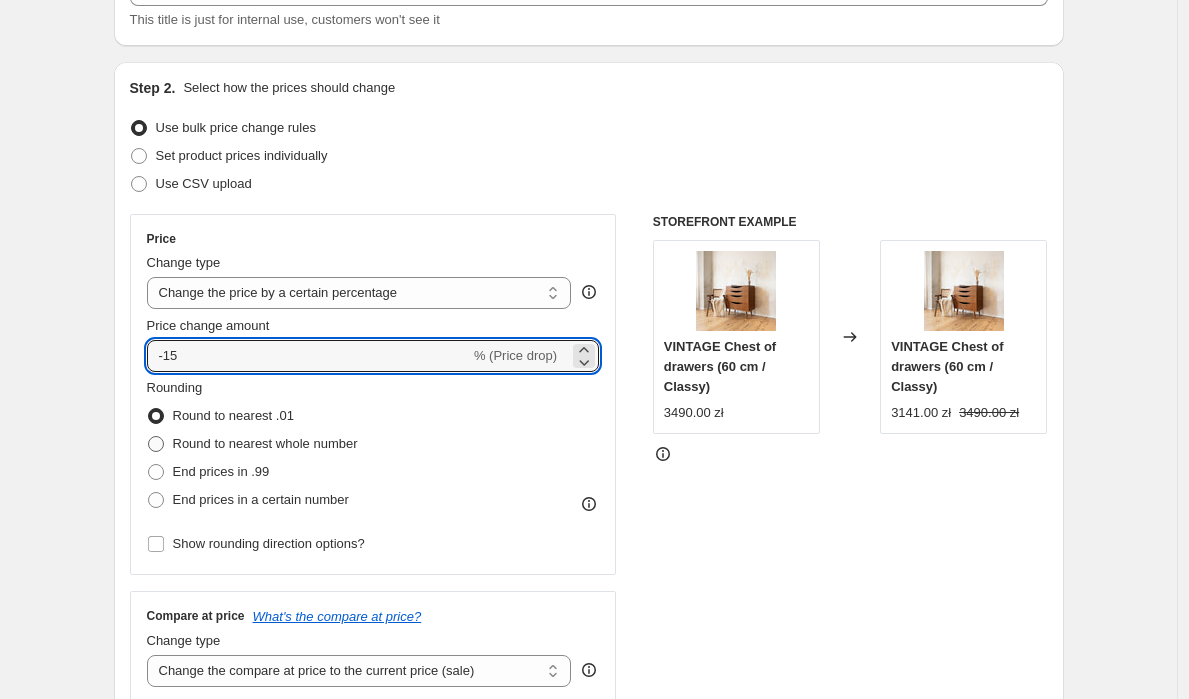 type on "-15" 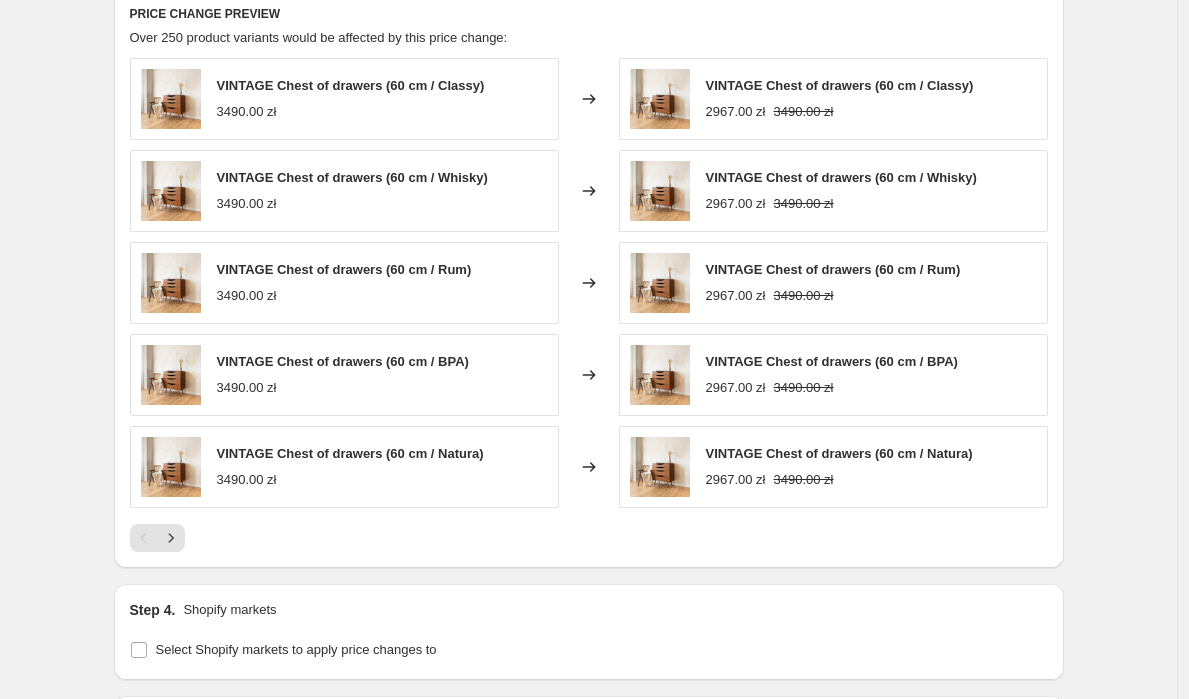 scroll, scrollTop: 1412, scrollLeft: 0, axis: vertical 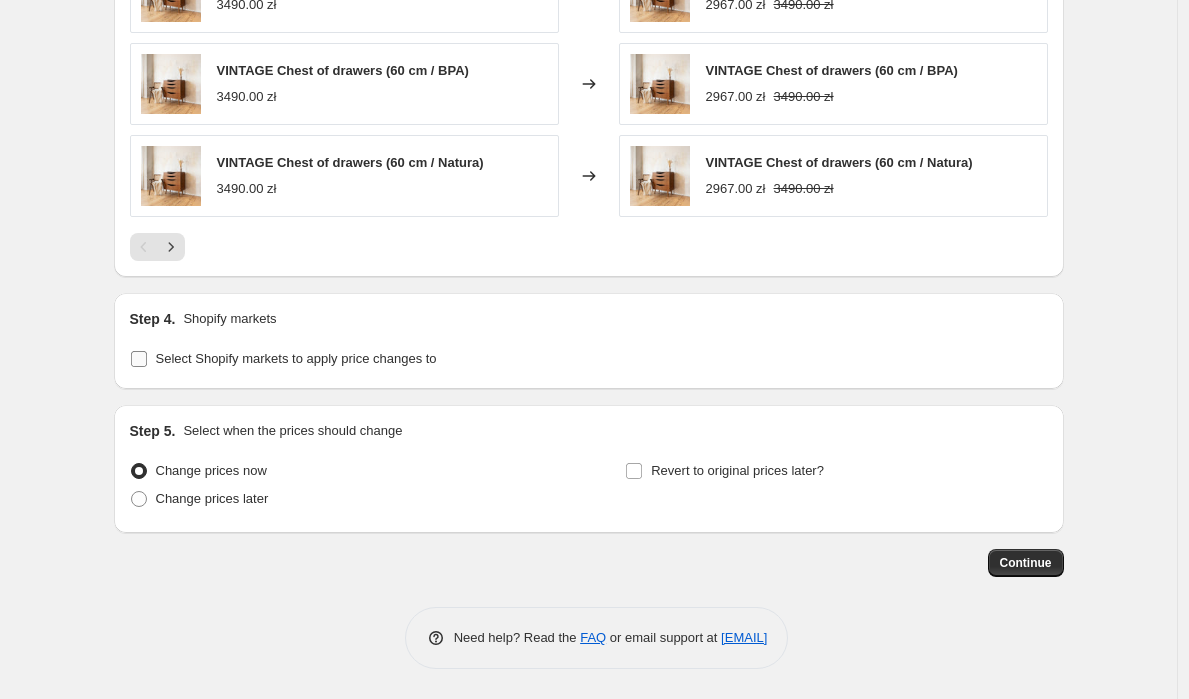 click on "Select Shopify markets to apply price changes to" at bounding box center (296, 358) 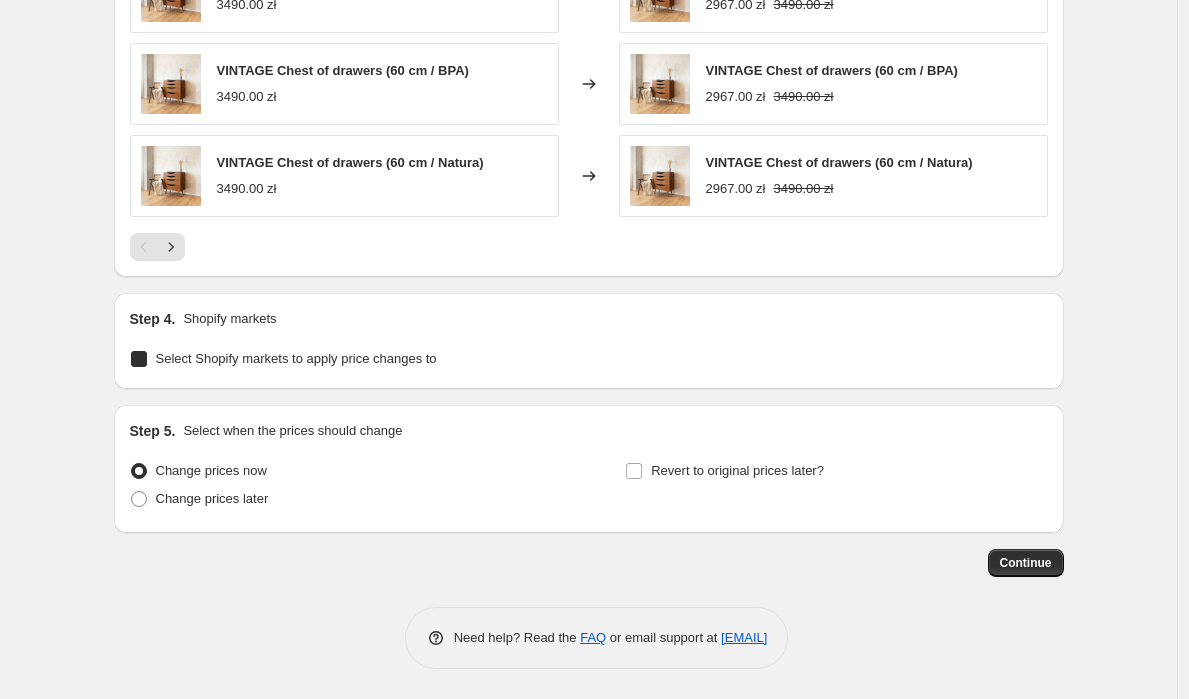 checkbox on "true" 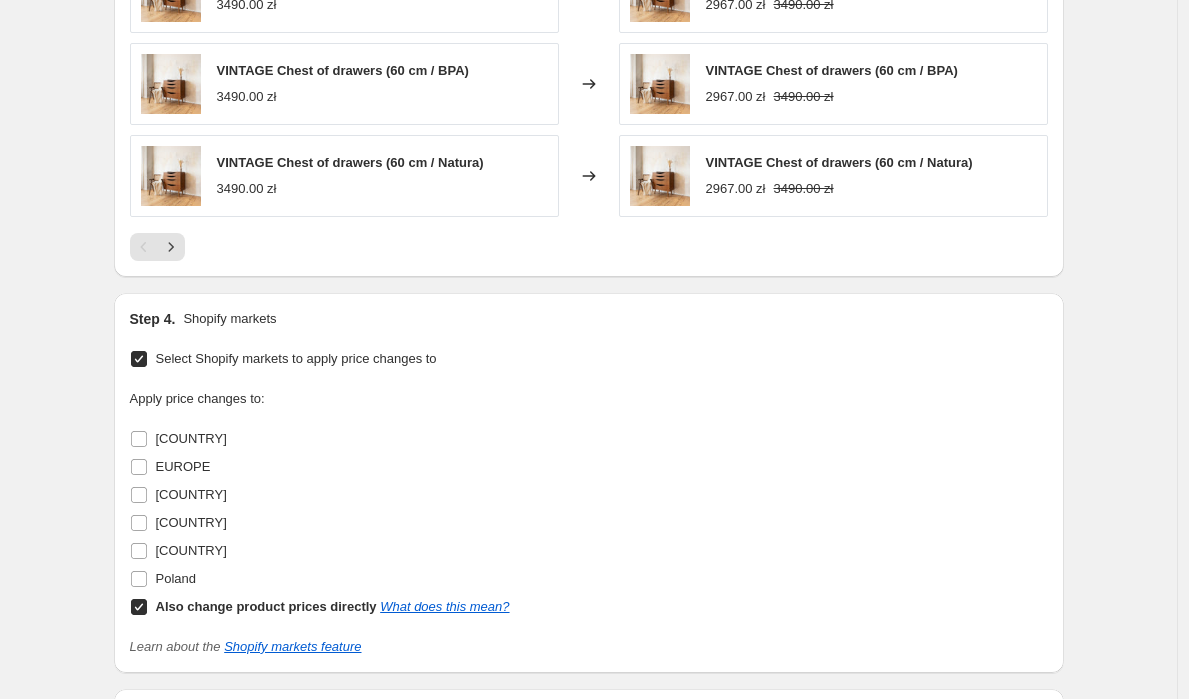 click on "Also change product prices directly   What does this mean?" at bounding box center [139, 607] 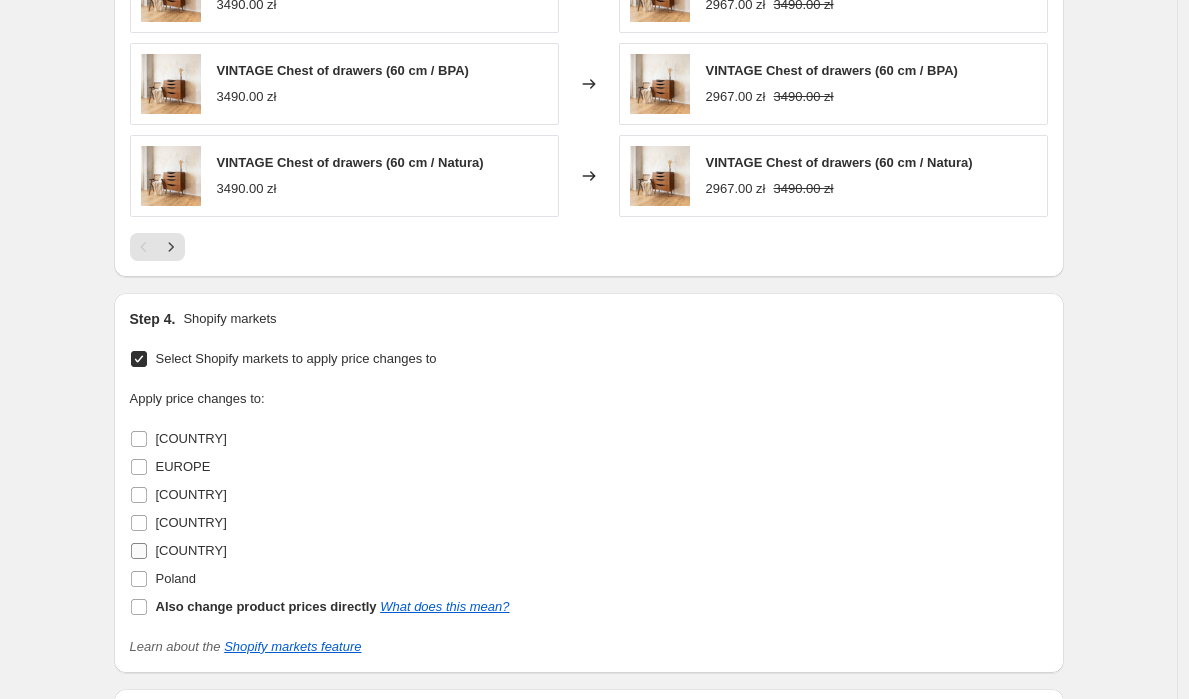 click on "[COUNTRY]" at bounding box center (139, 551) 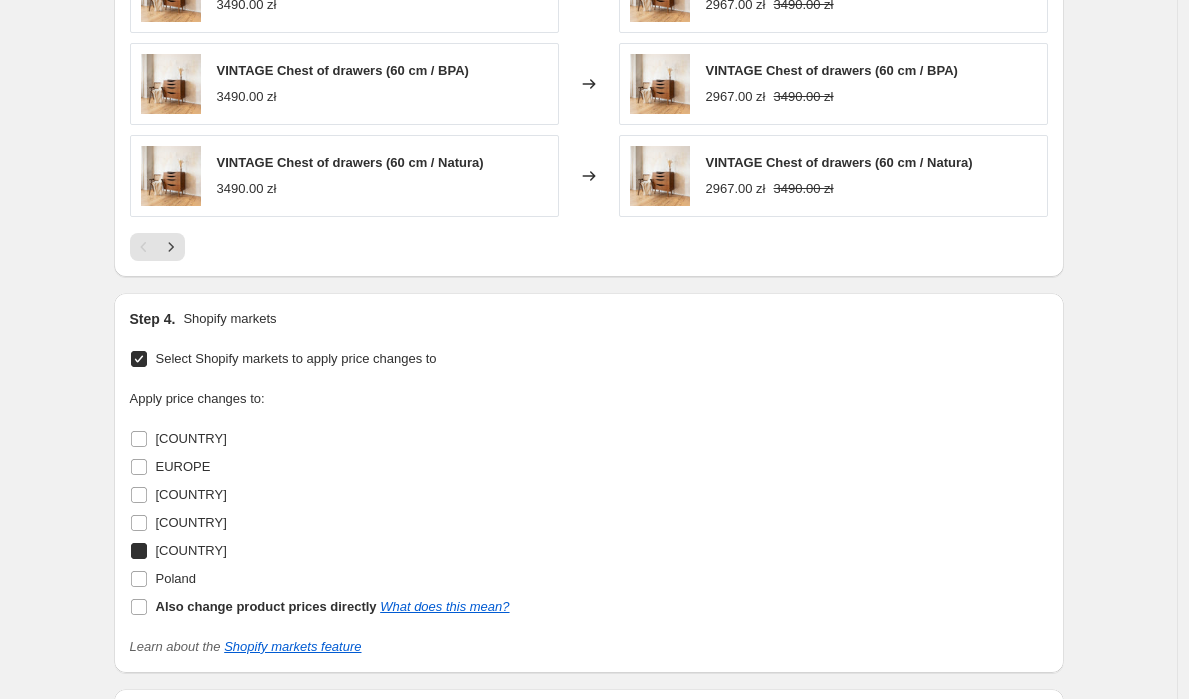 checkbox on "true" 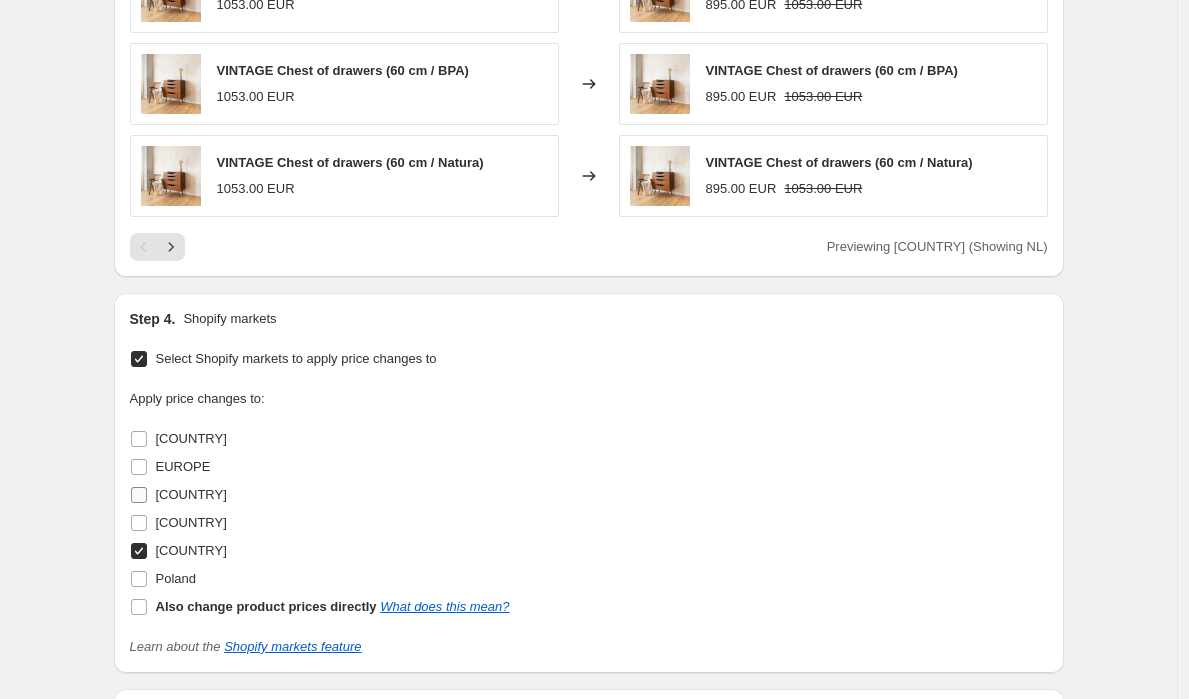 click on "[COUNTRY]" at bounding box center [139, 523] 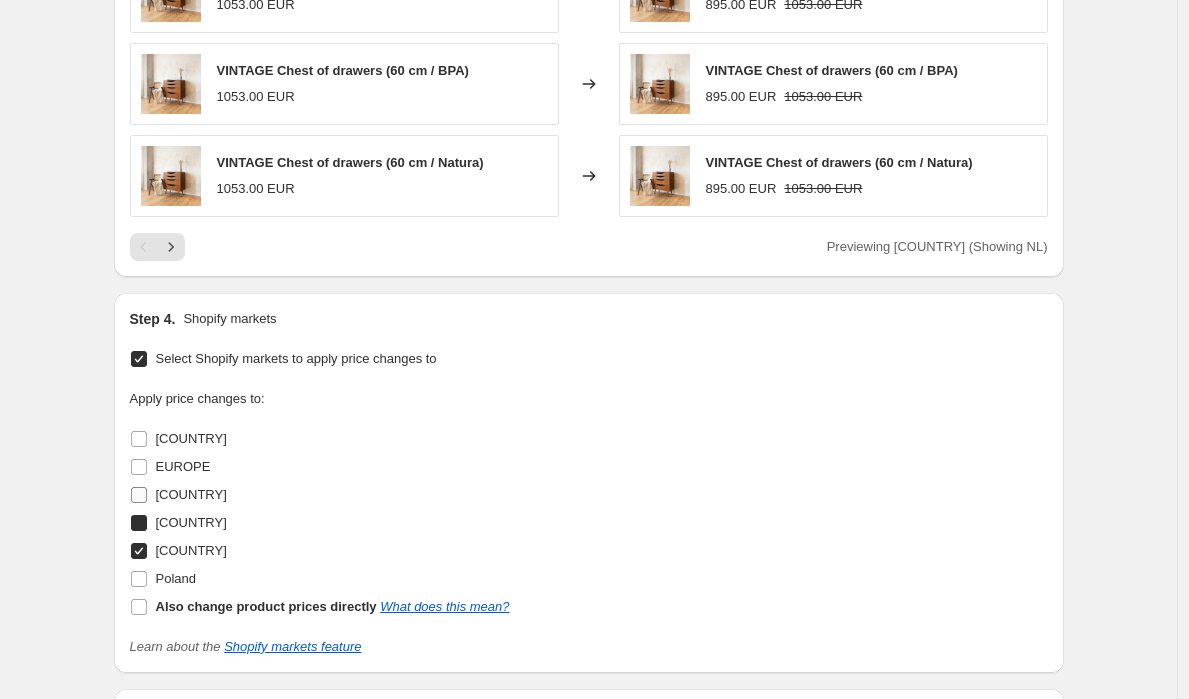 checkbox on "true" 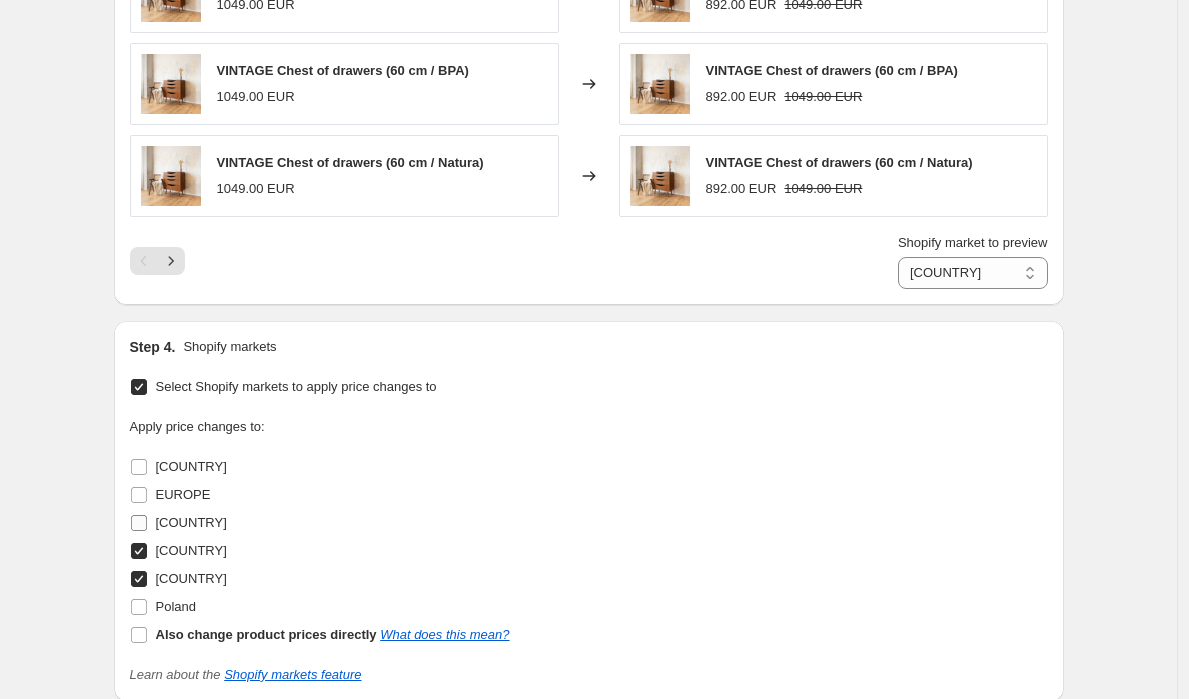 click on "[COUNTRY]" at bounding box center (139, 523) 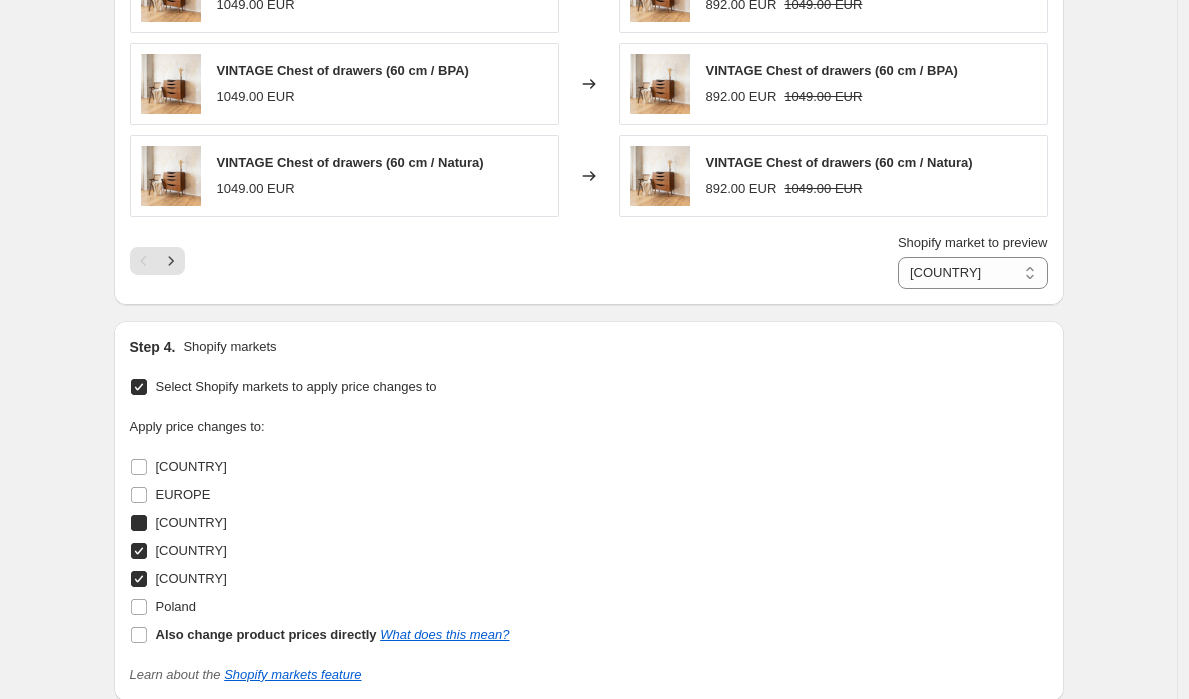 checkbox on "true" 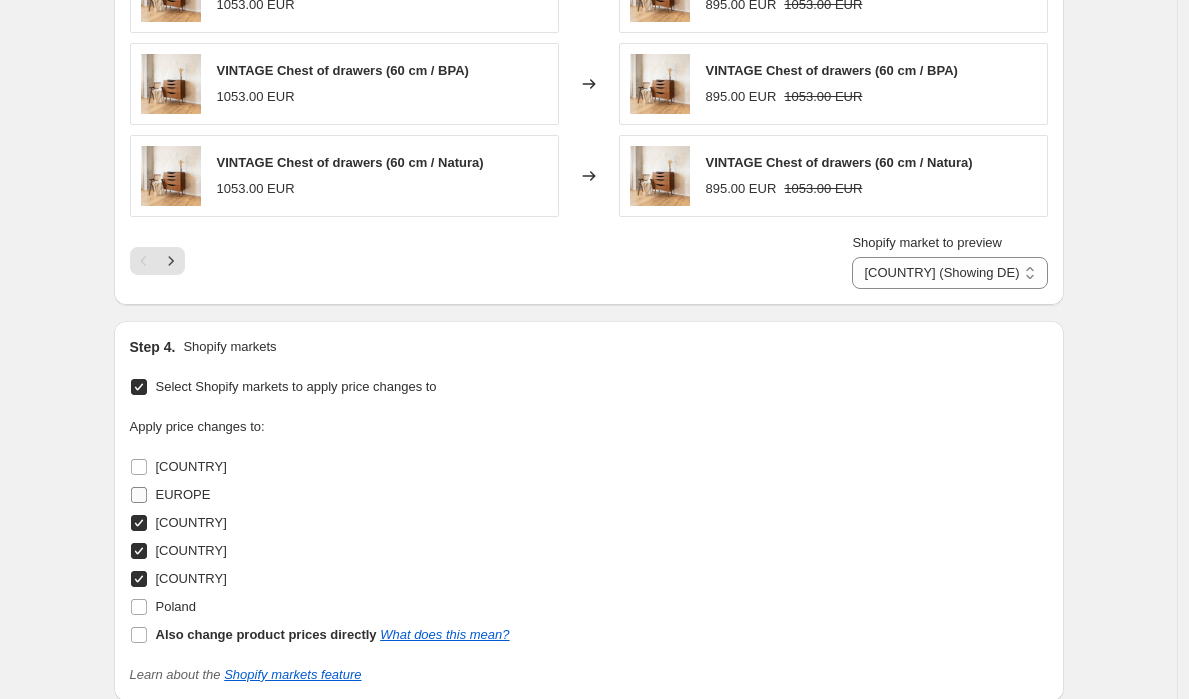 click on "EUROPE" at bounding box center (139, 495) 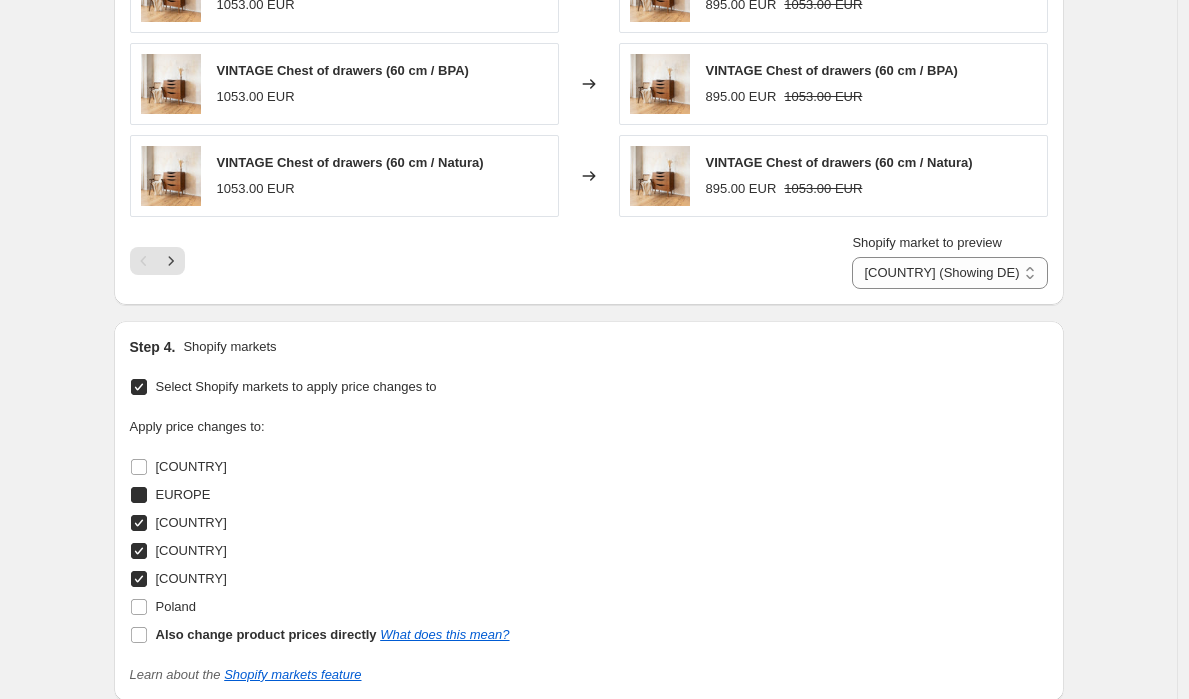 checkbox on "true" 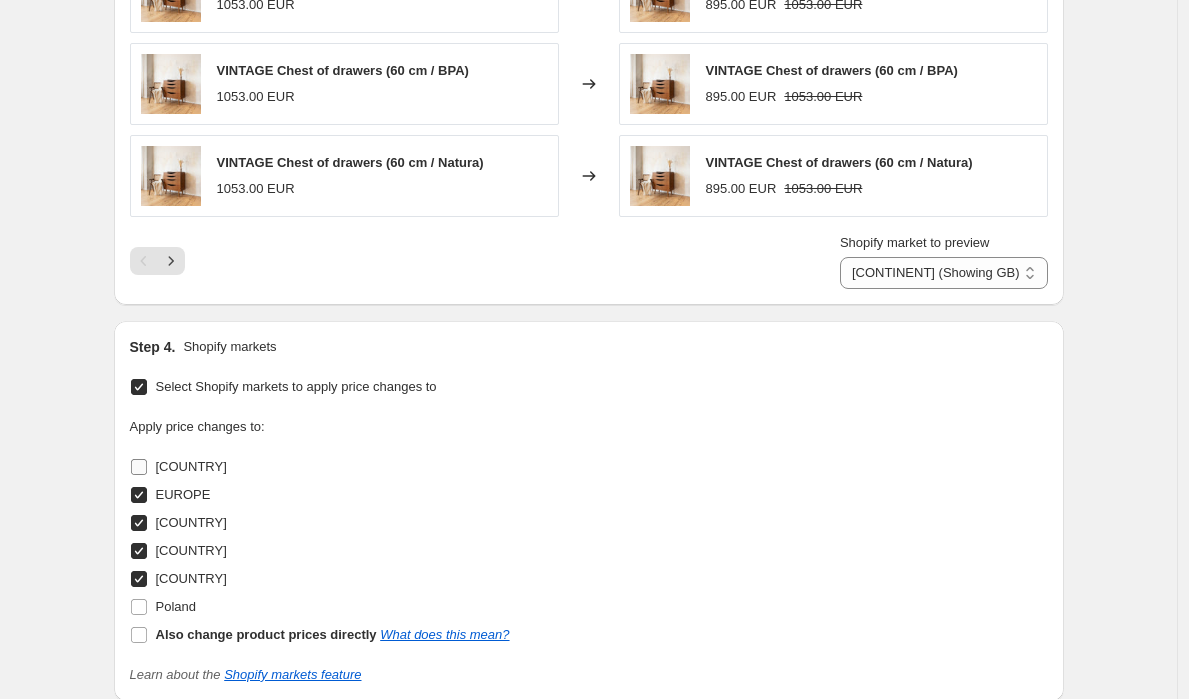 click on "[COUNTRY]" at bounding box center (139, 467) 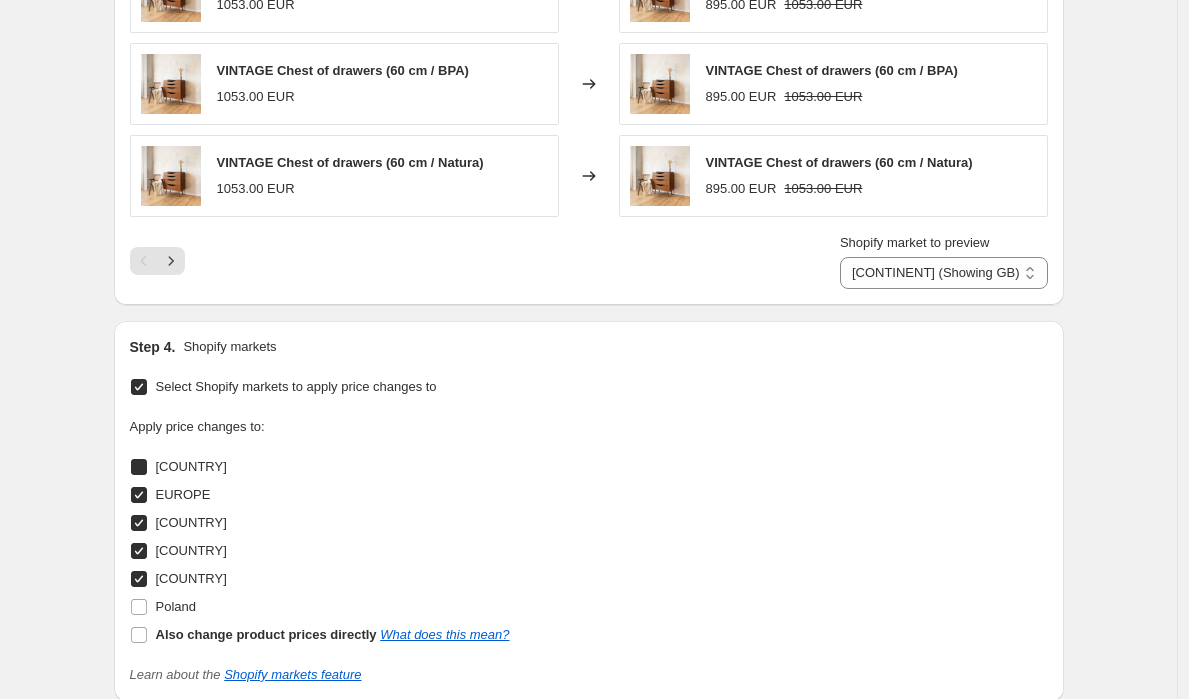 checkbox on "true" 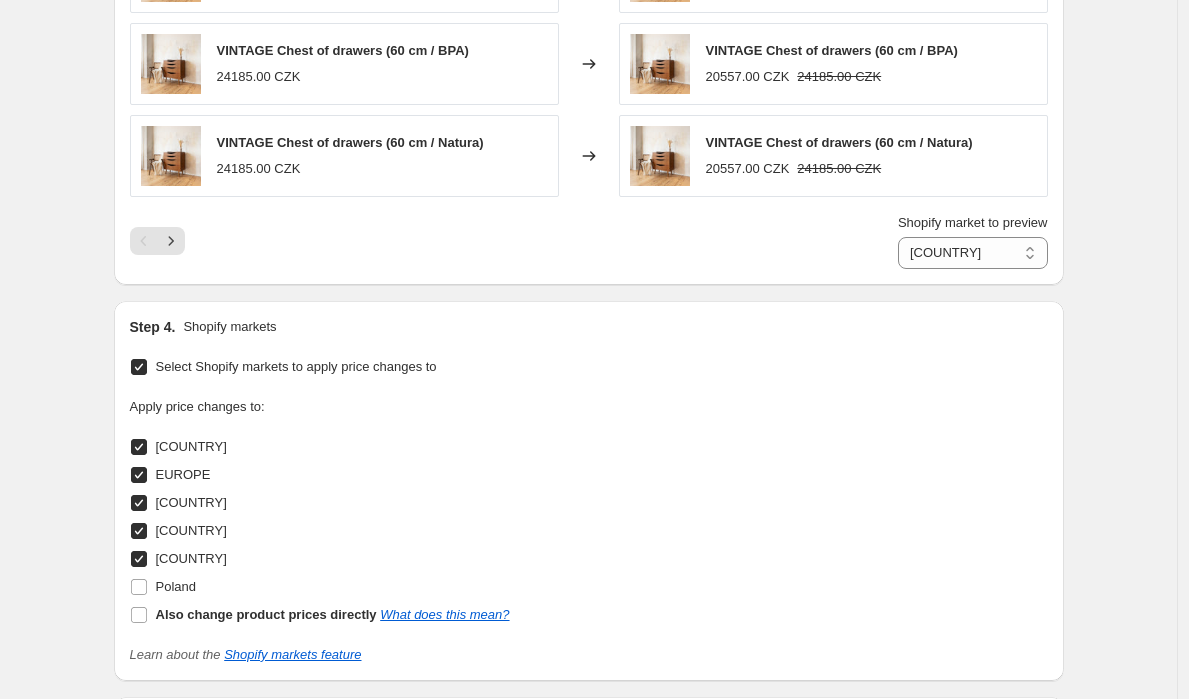 scroll, scrollTop: 1724, scrollLeft: 0, axis: vertical 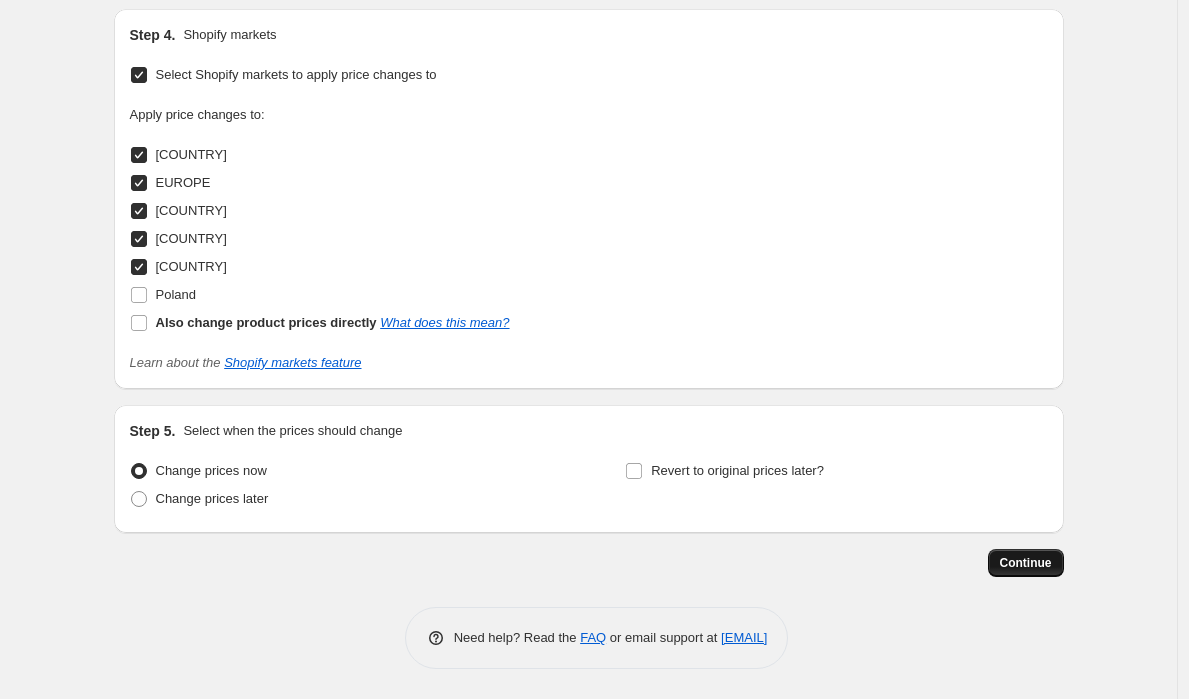 click on "Continue" at bounding box center (1026, 563) 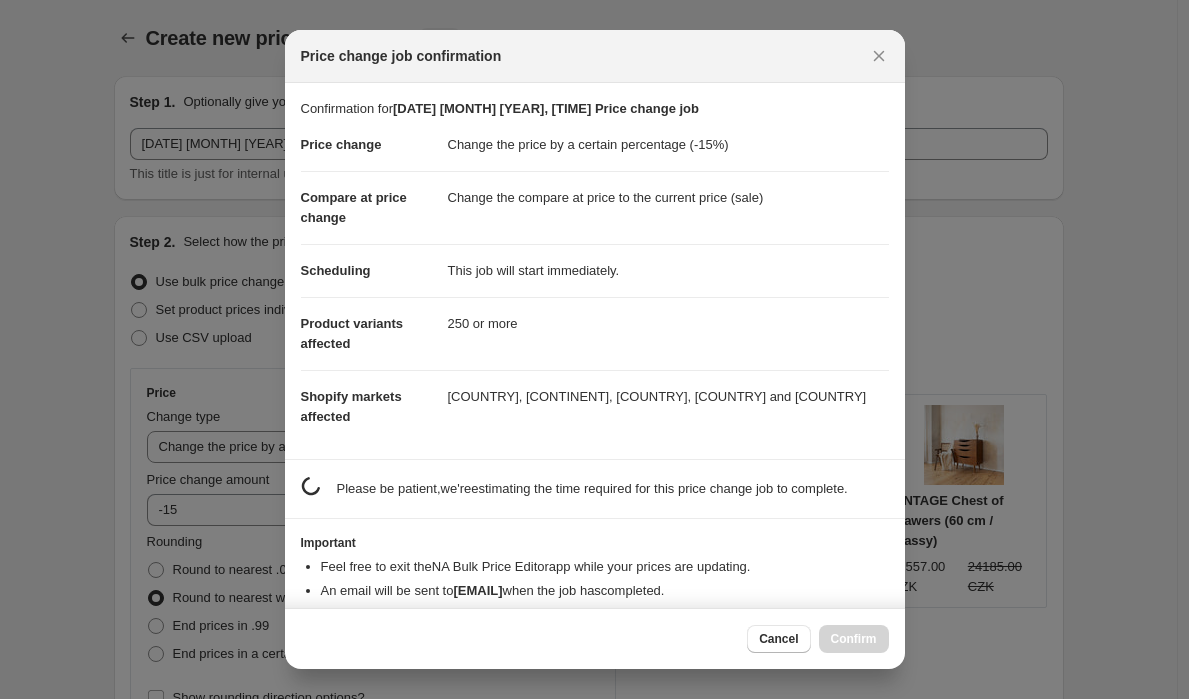 scroll, scrollTop: 1724, scrollLeft: 0, axis: vertical 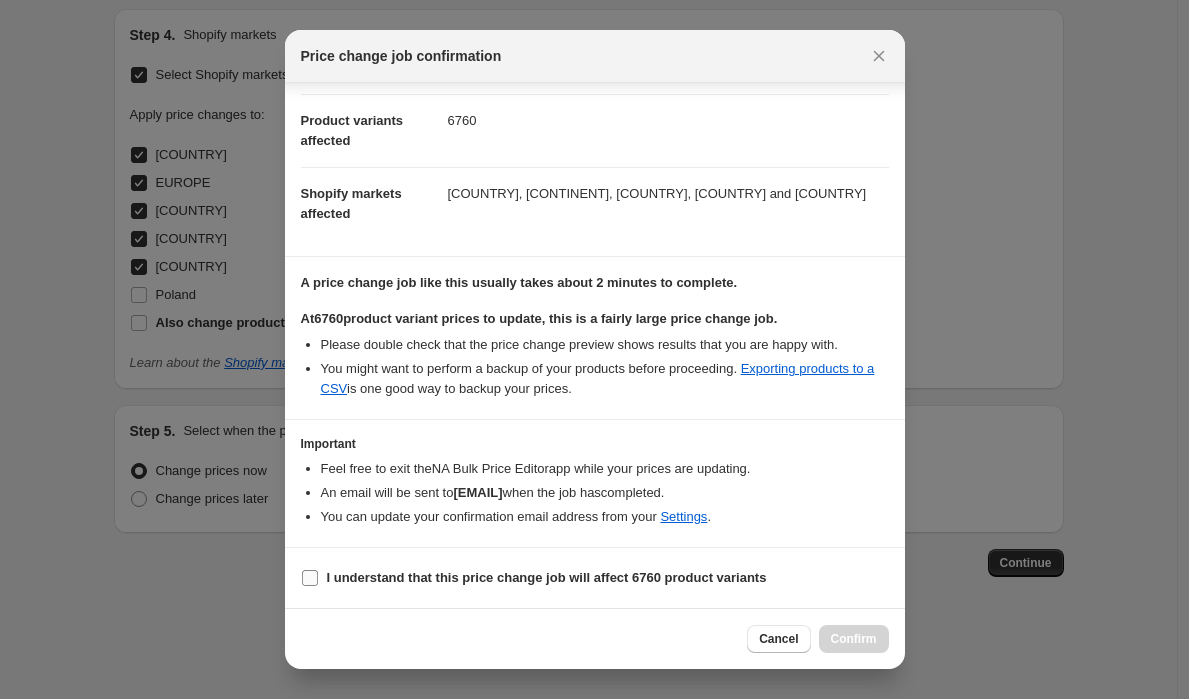 click on "I understand that this price change job will affect 6760 product variants" at bounding box center (310, 578) 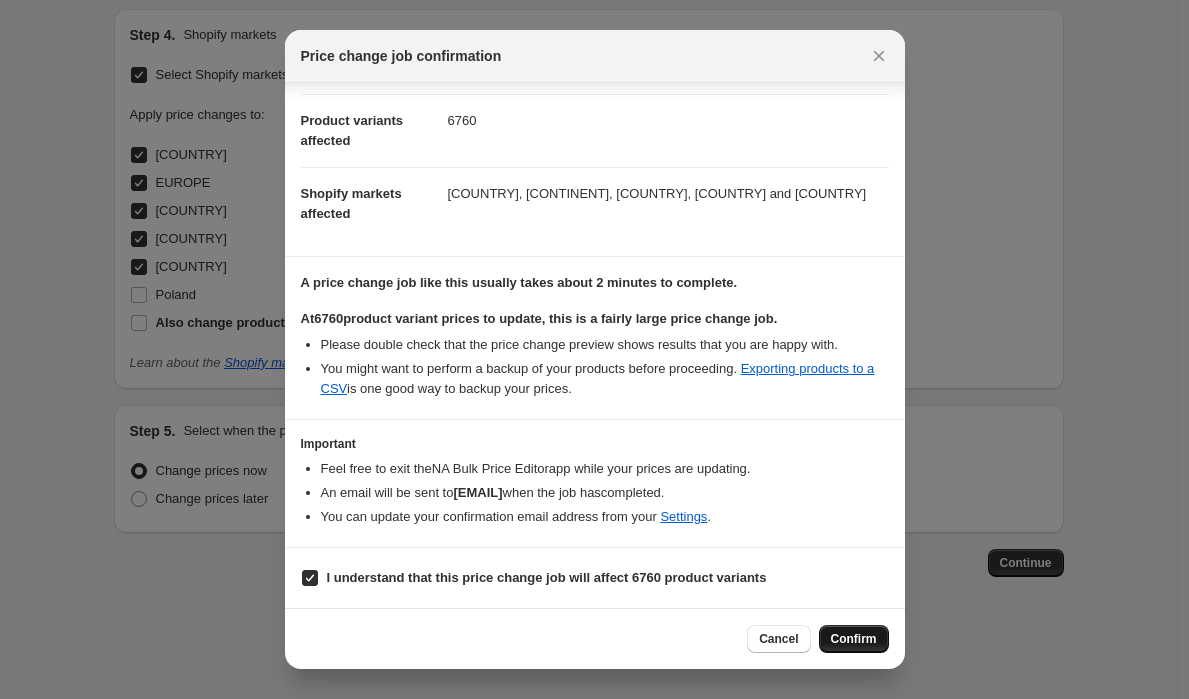 click on "Confirm" at bounding box center (854, 639) 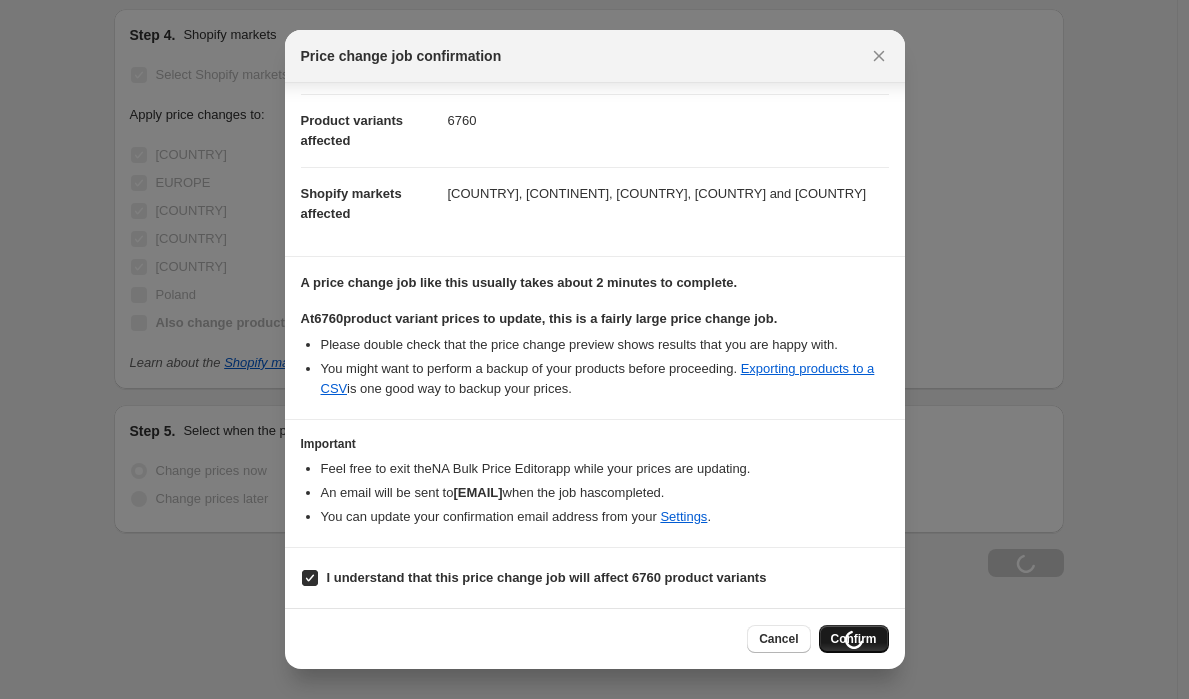 scroll, scrollTop: 1792, scrollLeft: 0, axis: vertical 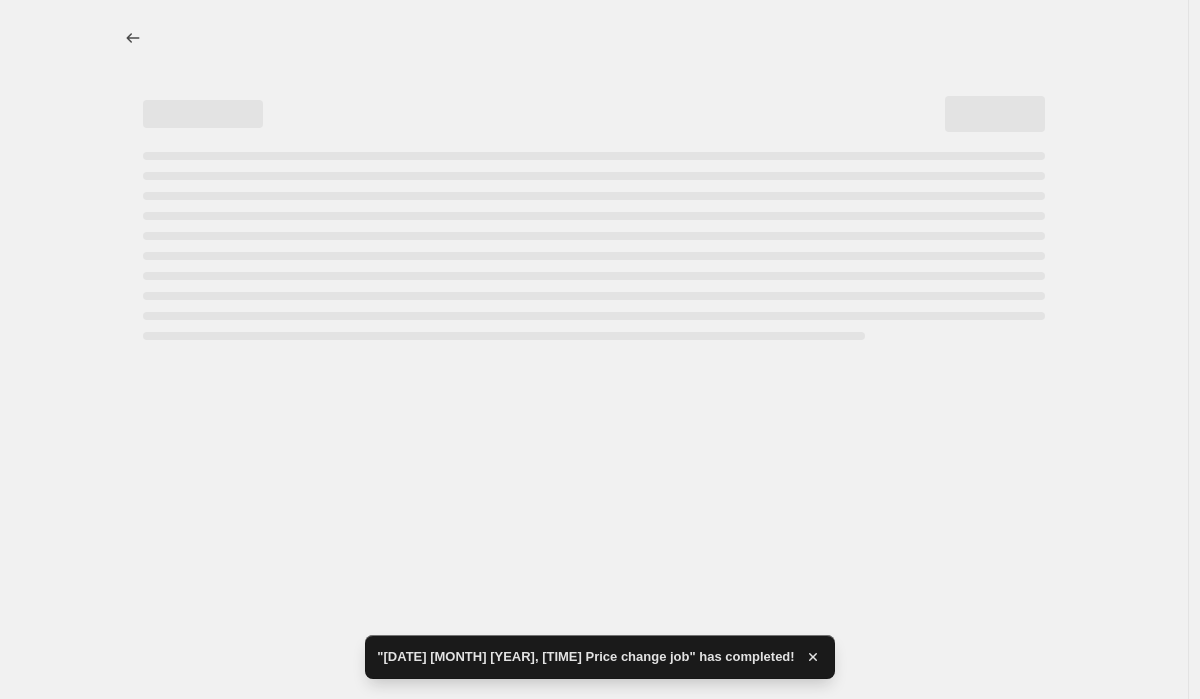 select on "percentage" 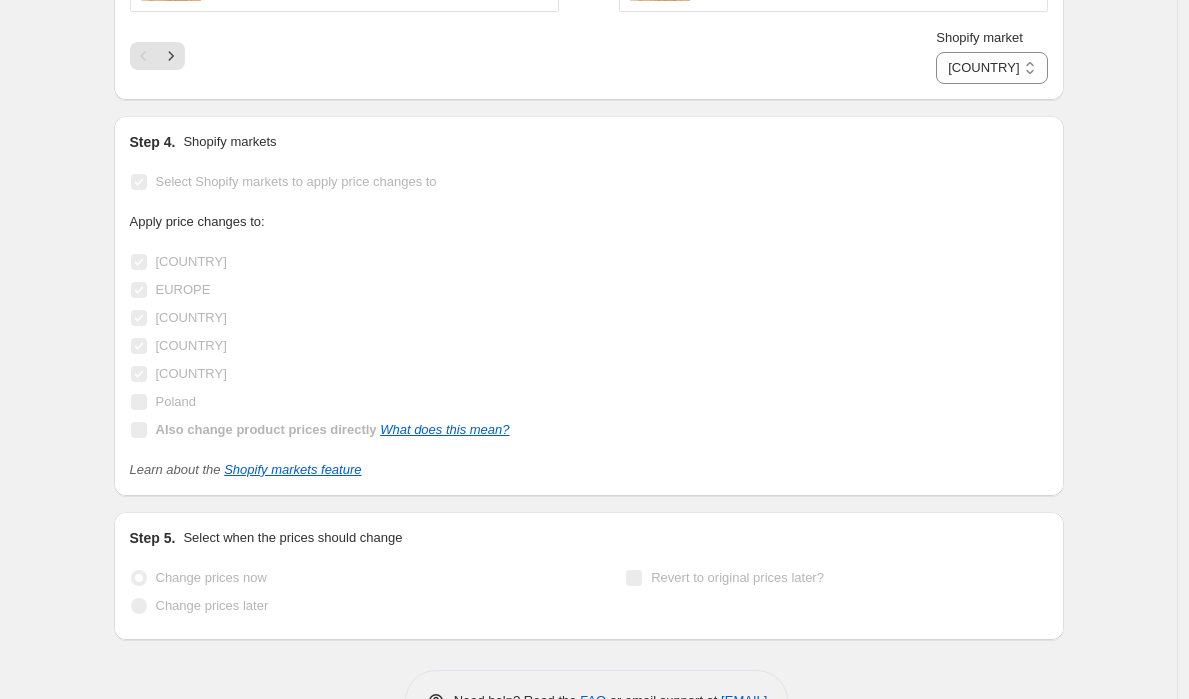 scroll, scrollTop: 1870, scrollLeft: 0, axis: vertical 